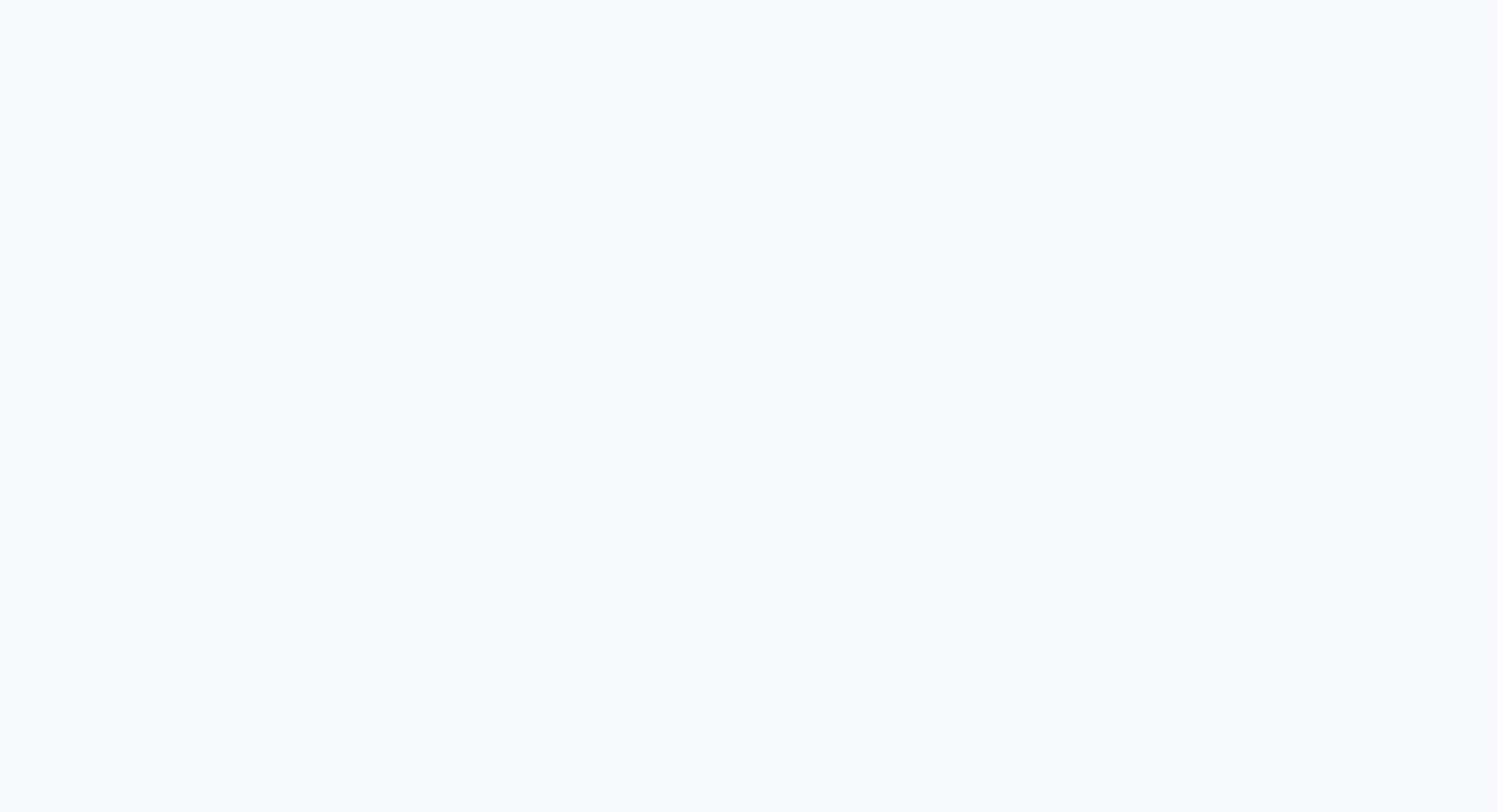 scroll, scrollTop: 0, scrollLeft: 0, axis: both 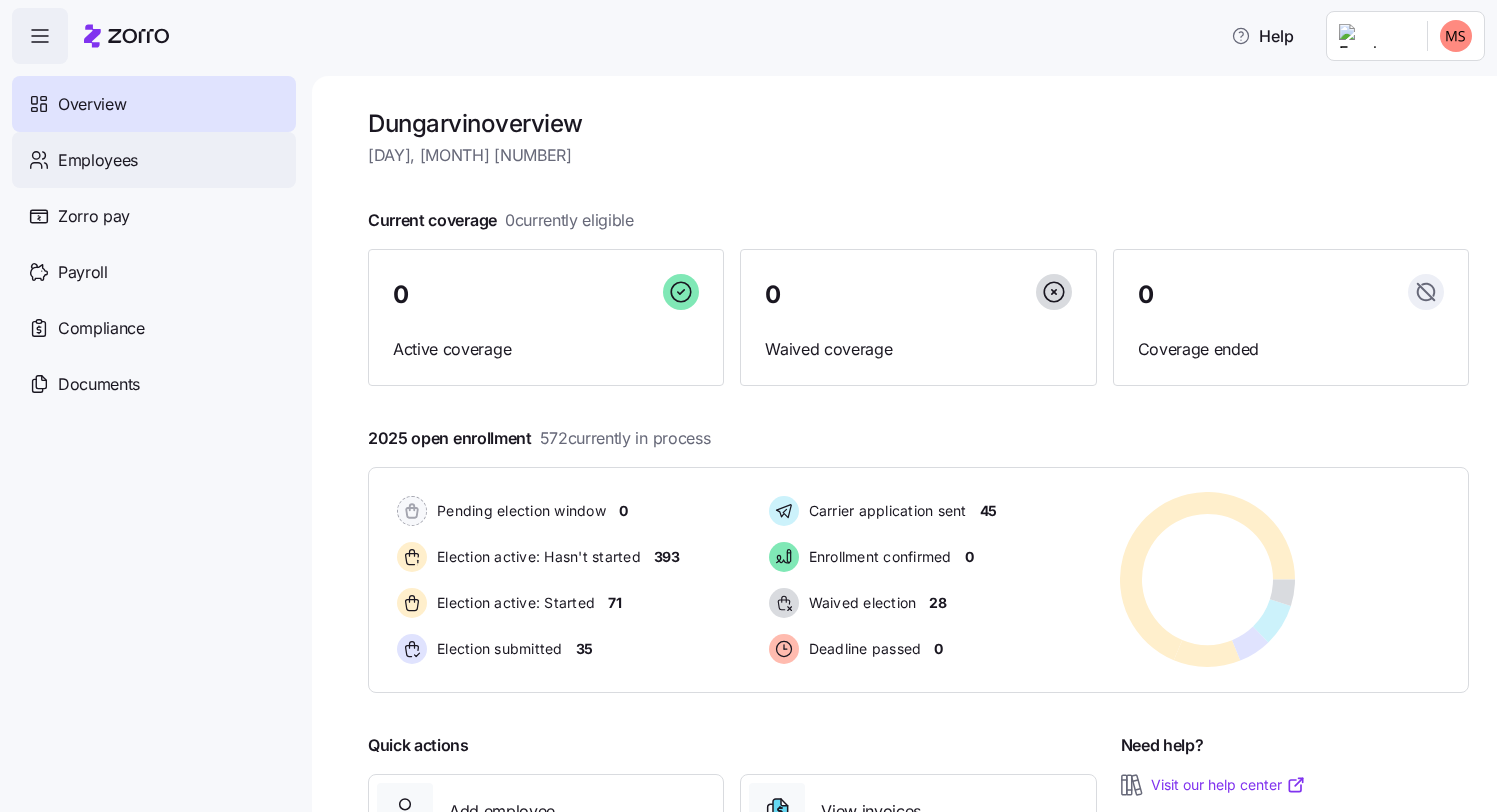 click on "Employees" at bounding box center [98, 160] 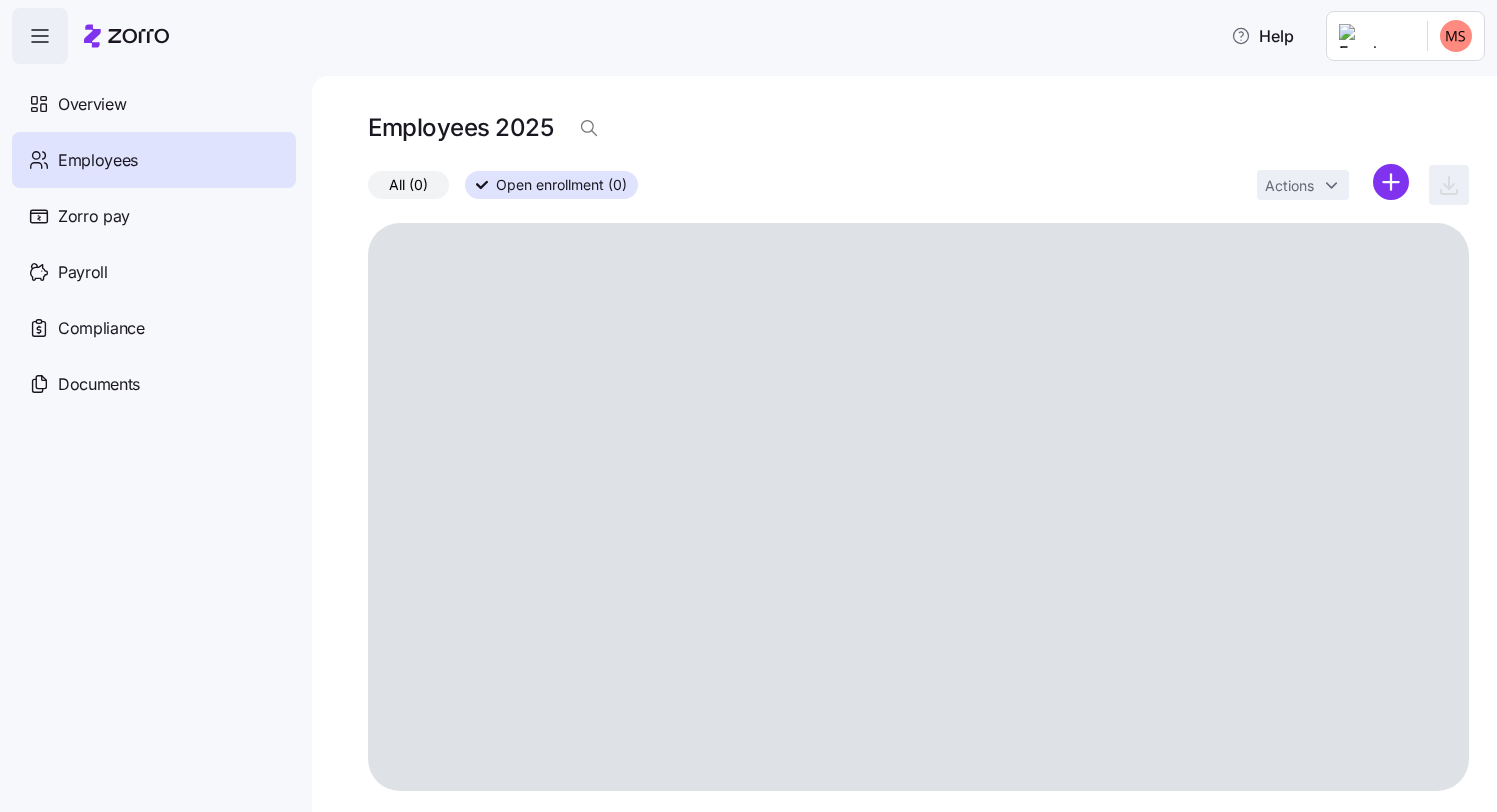 click on "Open enrollment (0)" at bounding box center [561, 185] 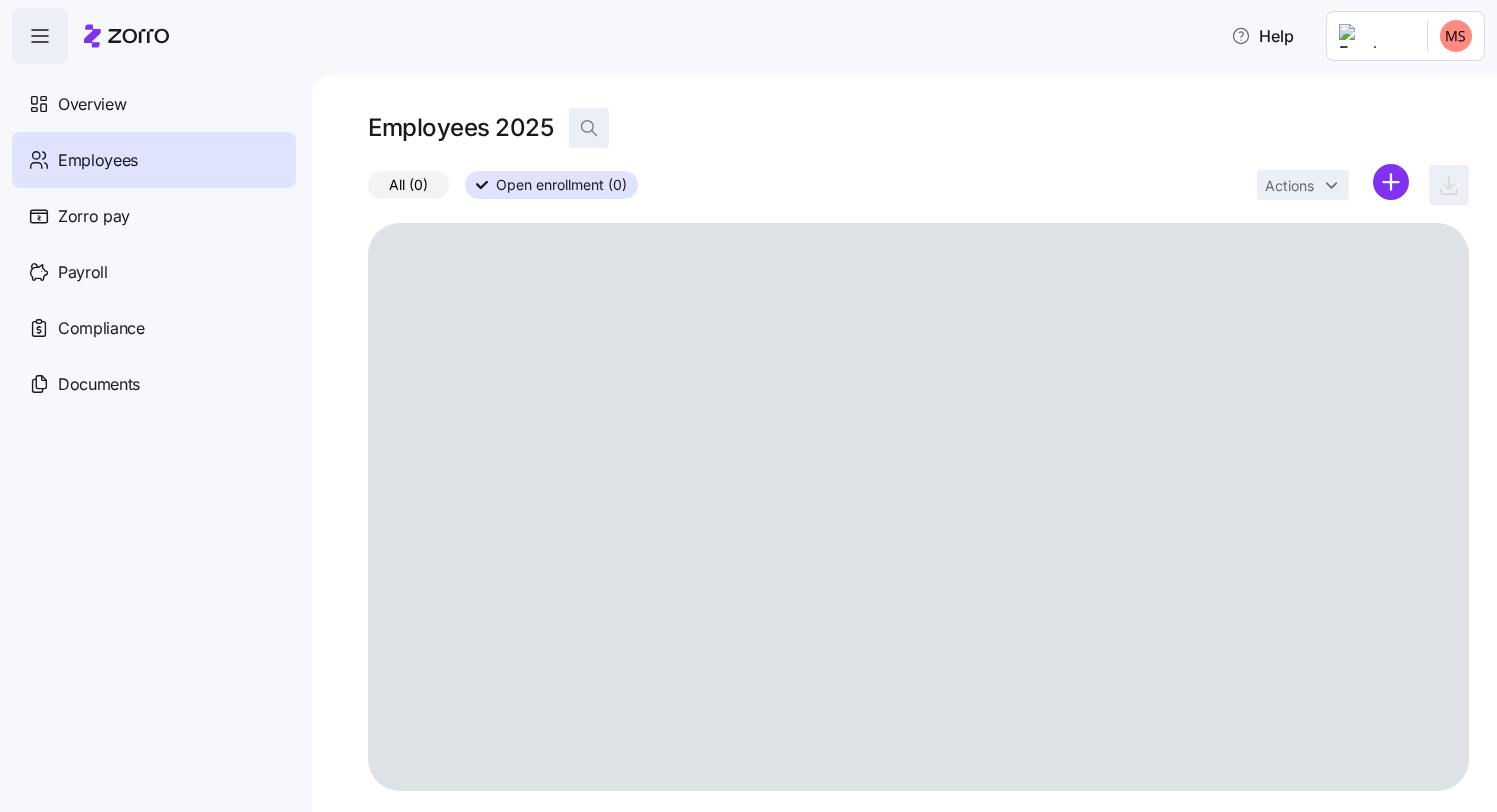 click at bounding box center [589, 128] 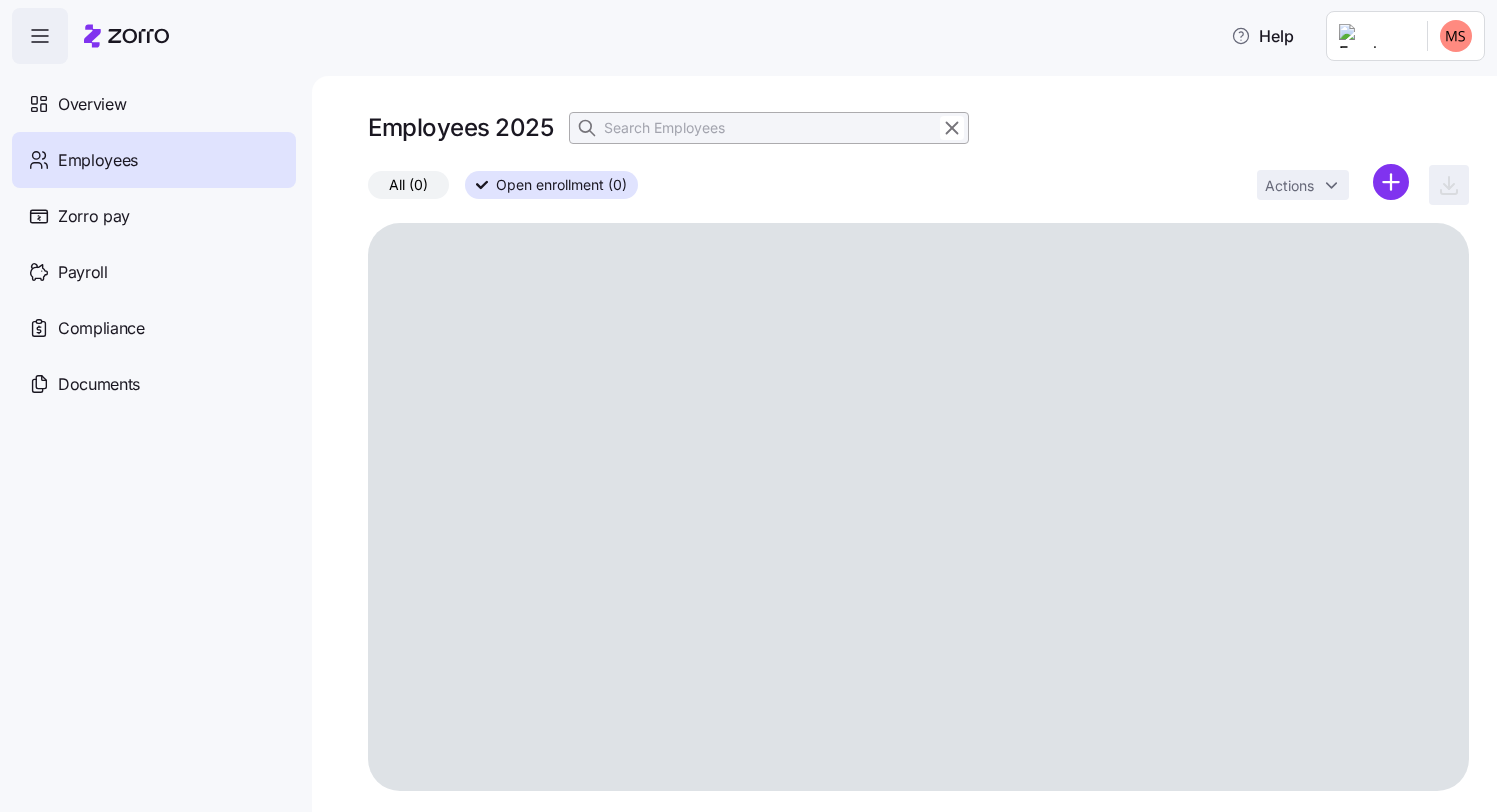 click at bounding box center [769, 128] 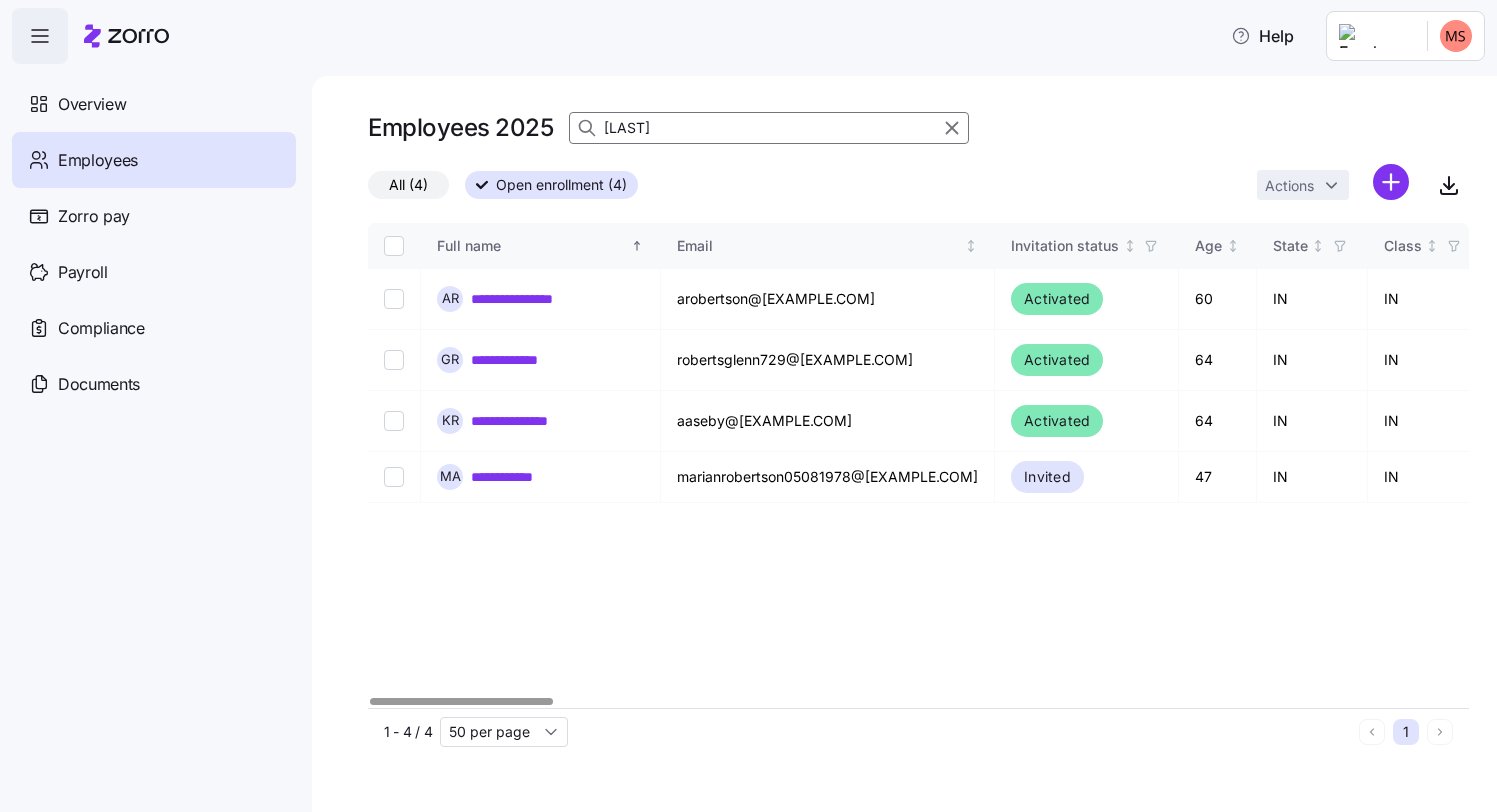 type on "[LAST]" 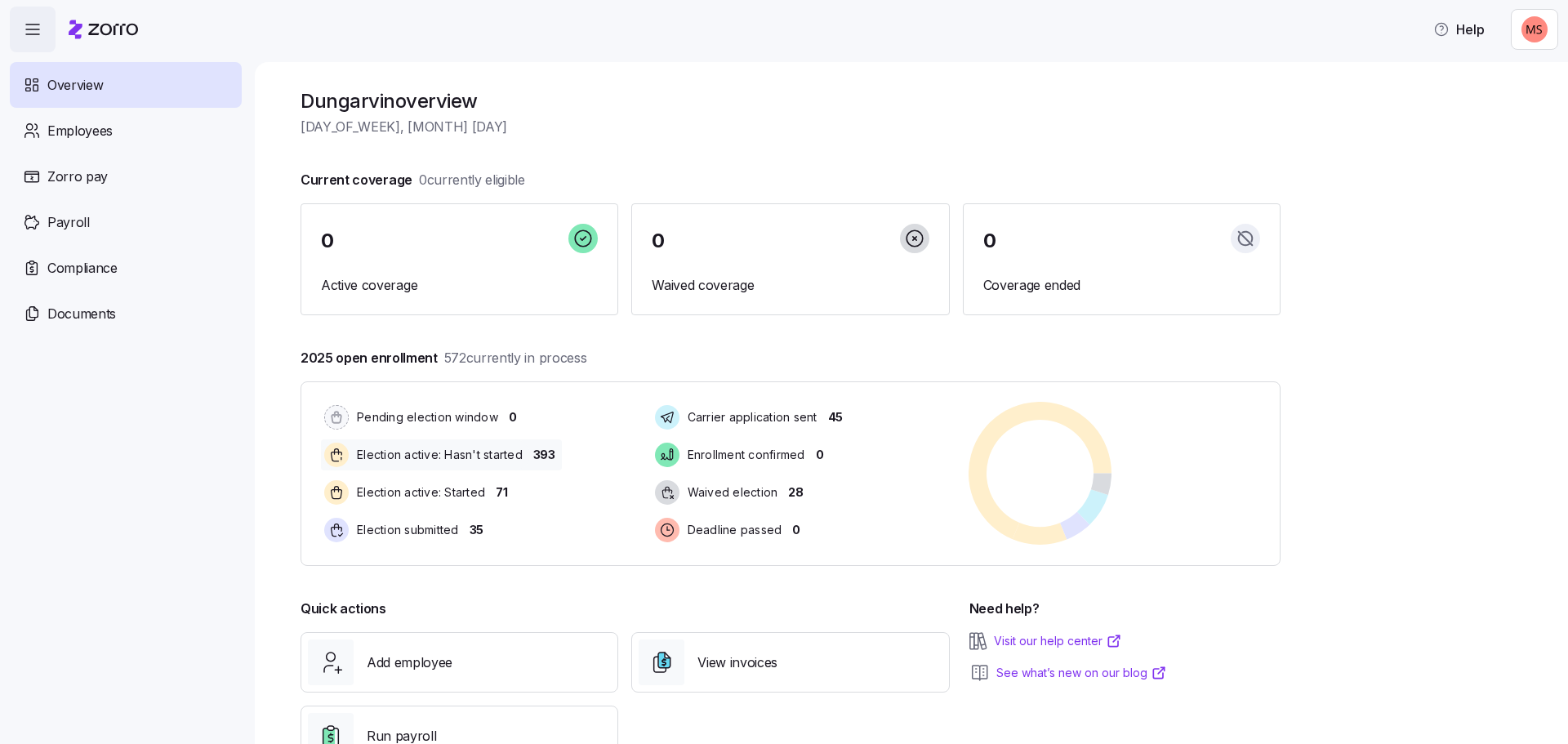 scroll, scrollTop: 0, scrollLeft: 0, axis: both 